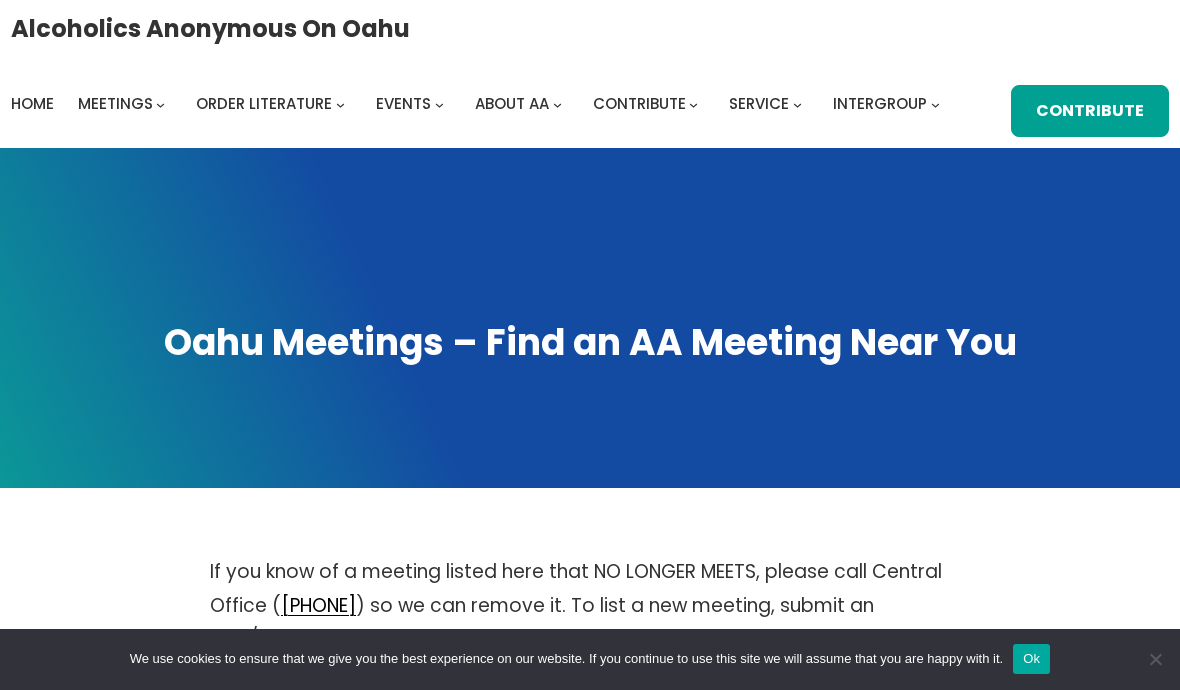 scroll, scrollTop: 0, scrollLeft: 0, axis: both 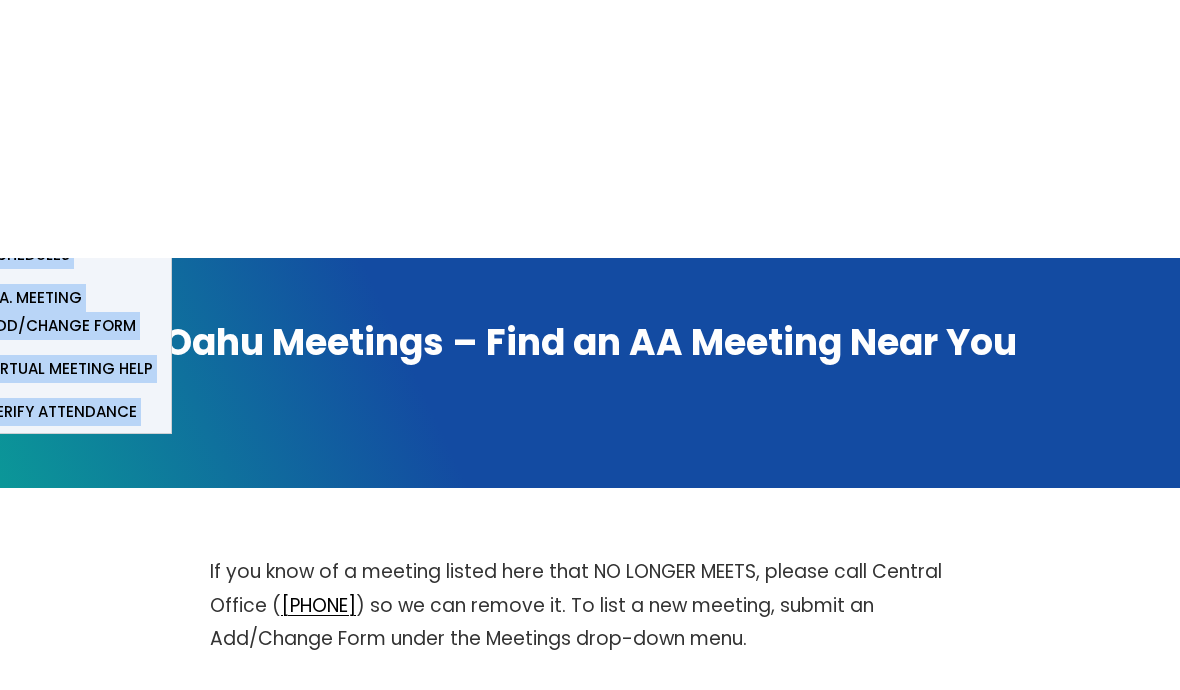 click on "Physical Meetings" at bounding box center (60, -118) 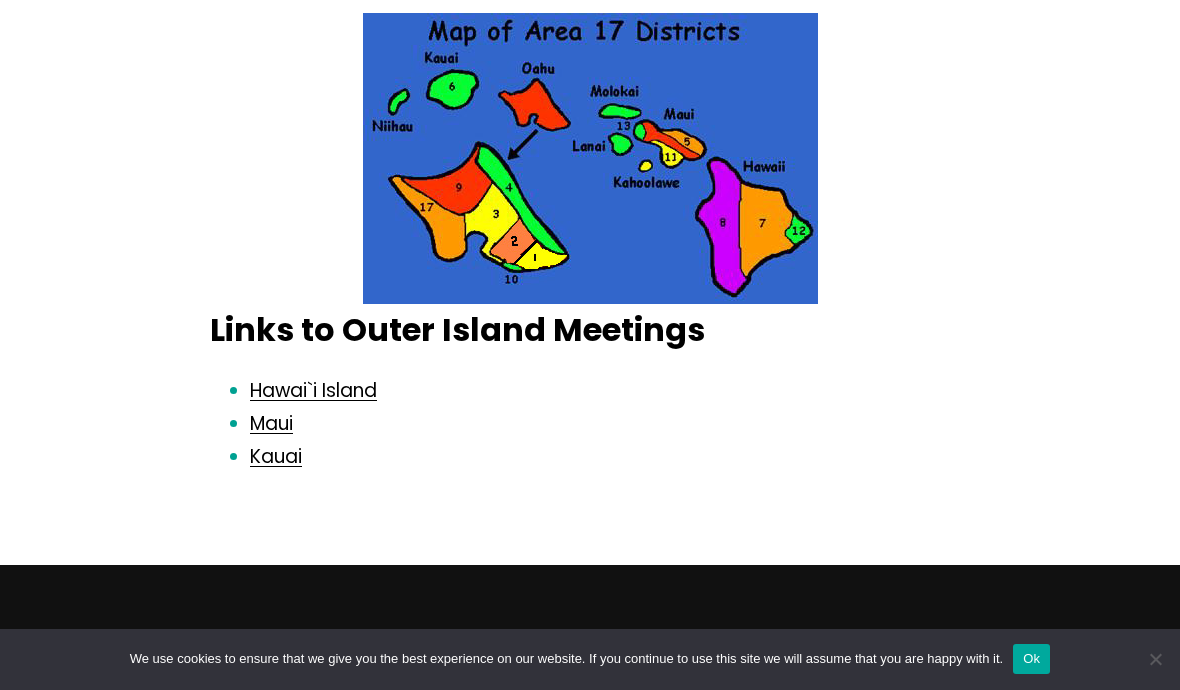 scroll, scrollTop: 258, scrollLeft: 0, axis: vertical 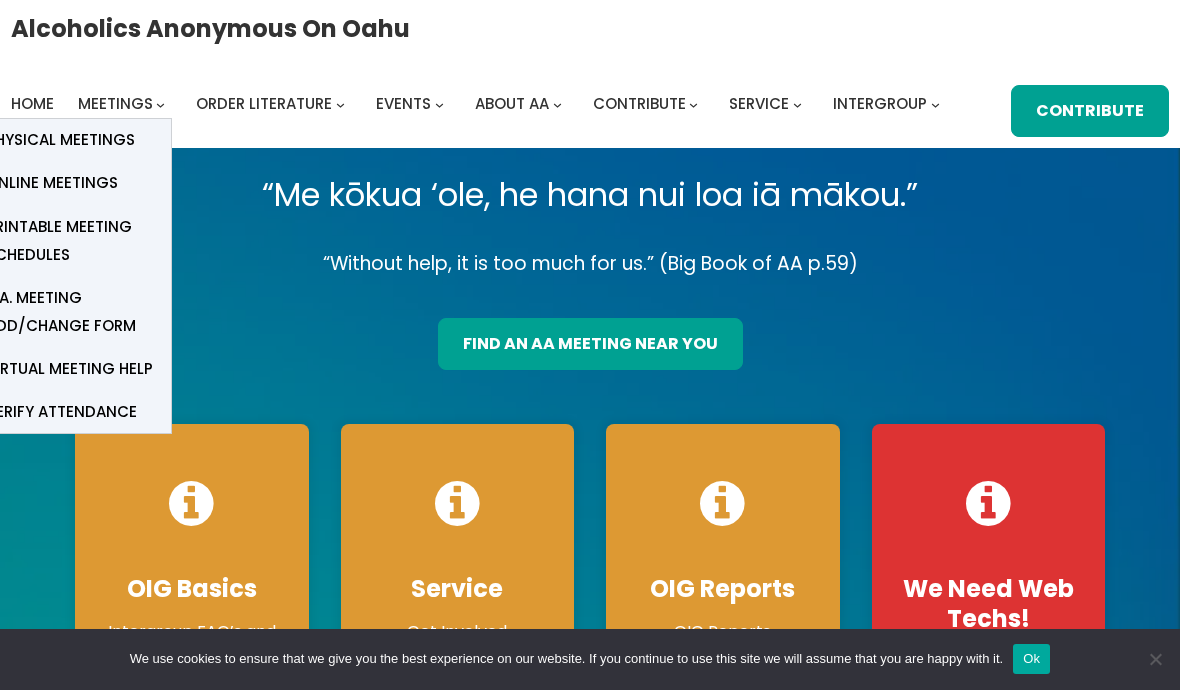 click on "Printable Meeting Schedules" at bounding box center (71, 241) 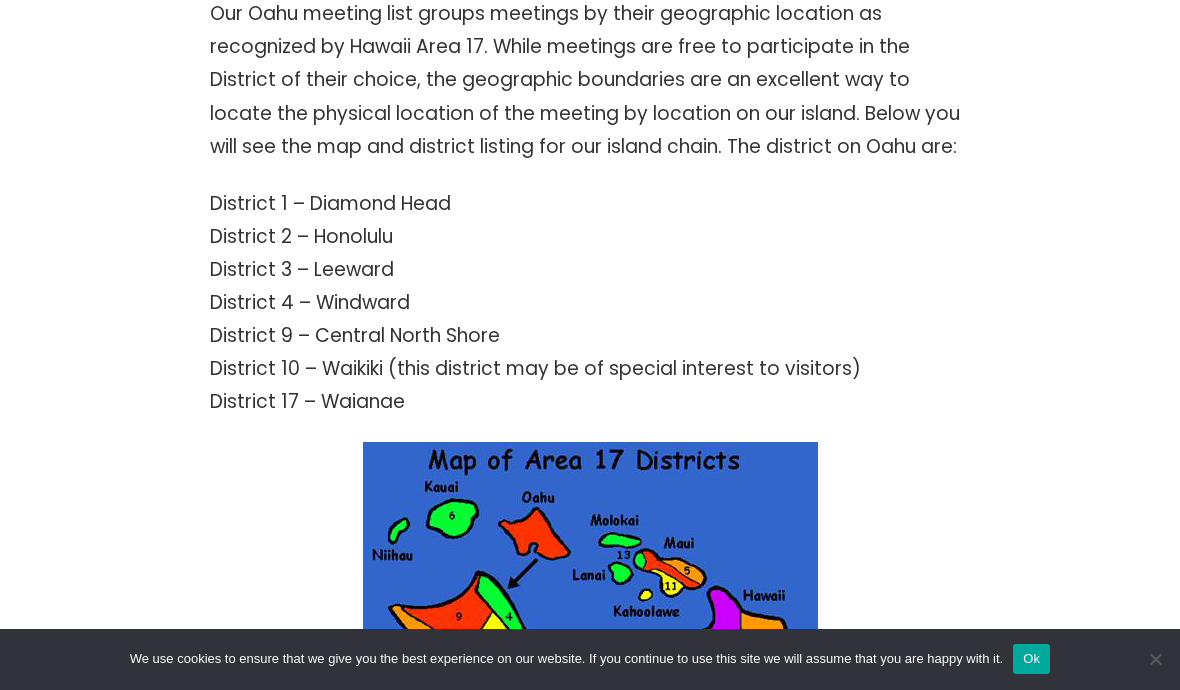 scroll, scrollTop: 840, scrollLeft: 0, axis: vertical 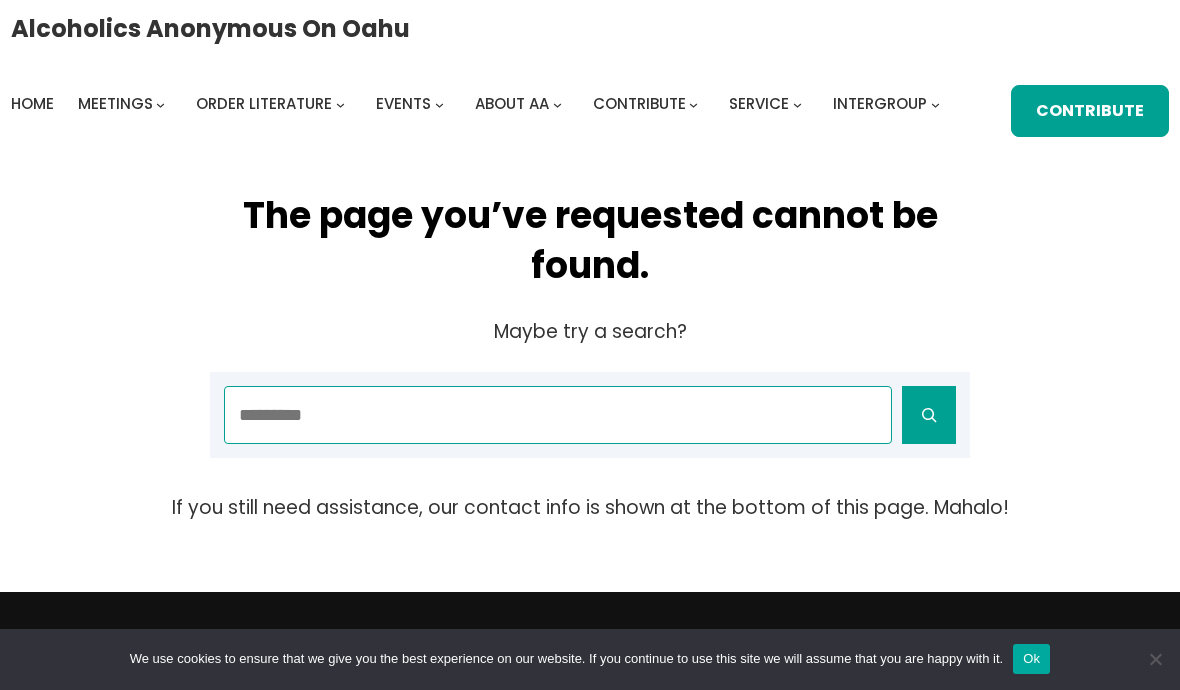 click on "Search" at bounding box center [558, 415] 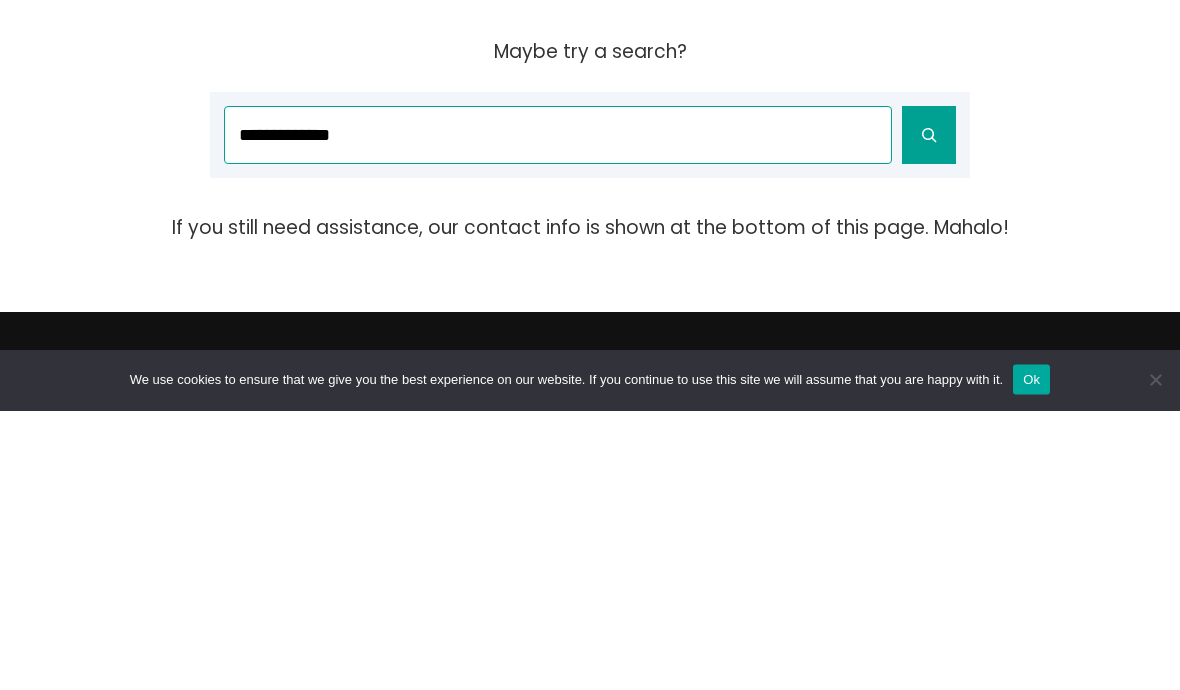 type on "**********" 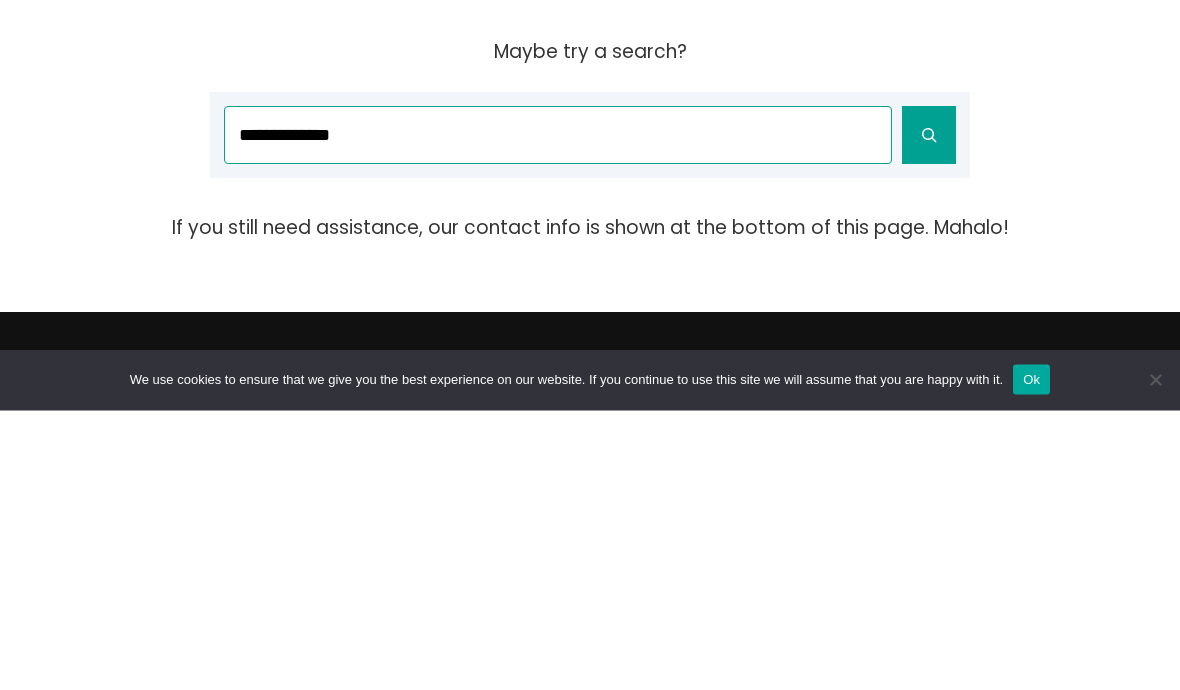 click at bounding box center (929, 415) 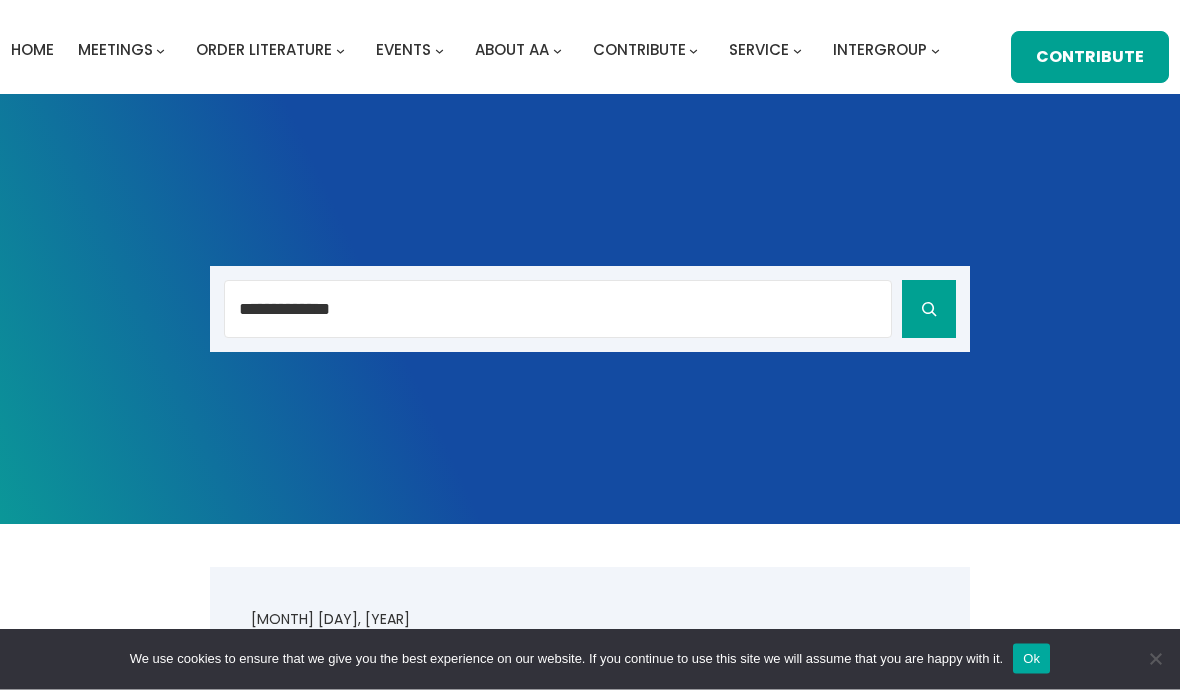 scroll, scrollTop: 0, scrollLeft: 0, axis: both 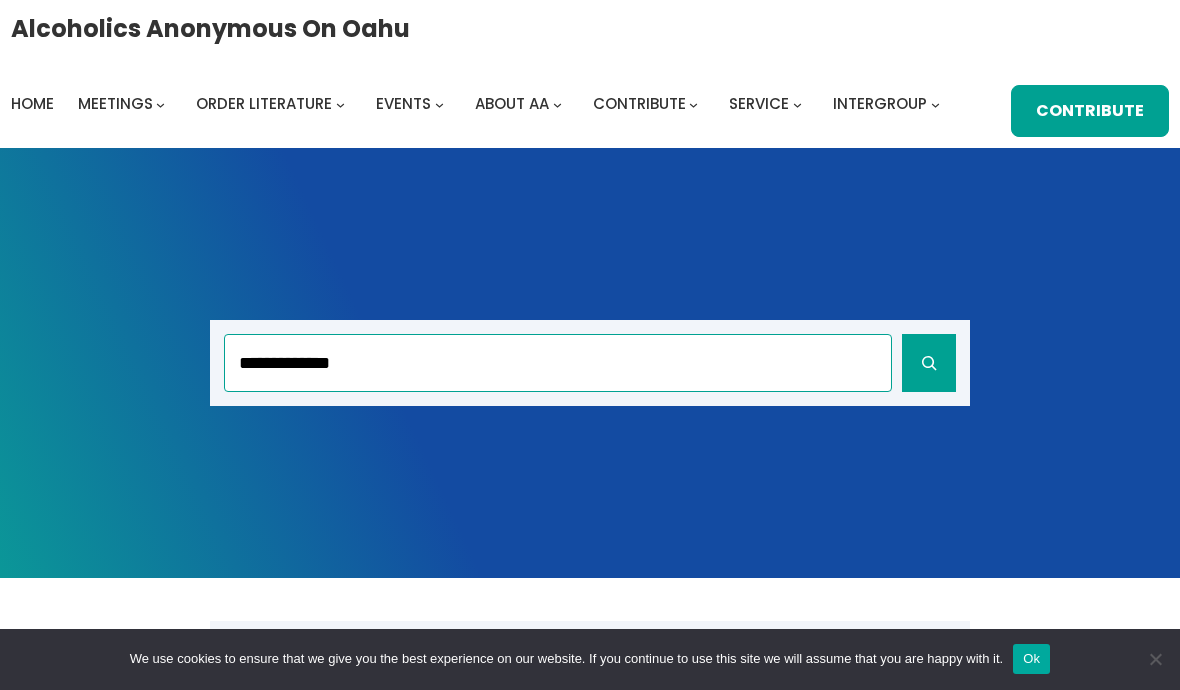 click on "**********" at bounding box center (558, 363) 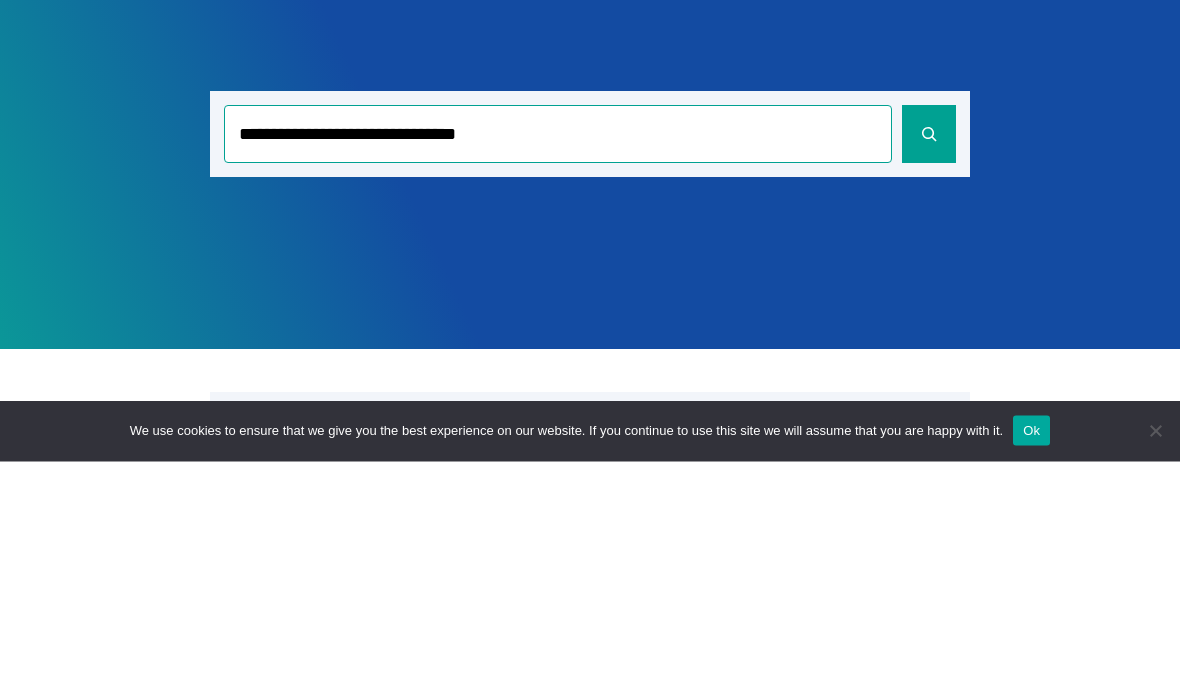type on "**********" 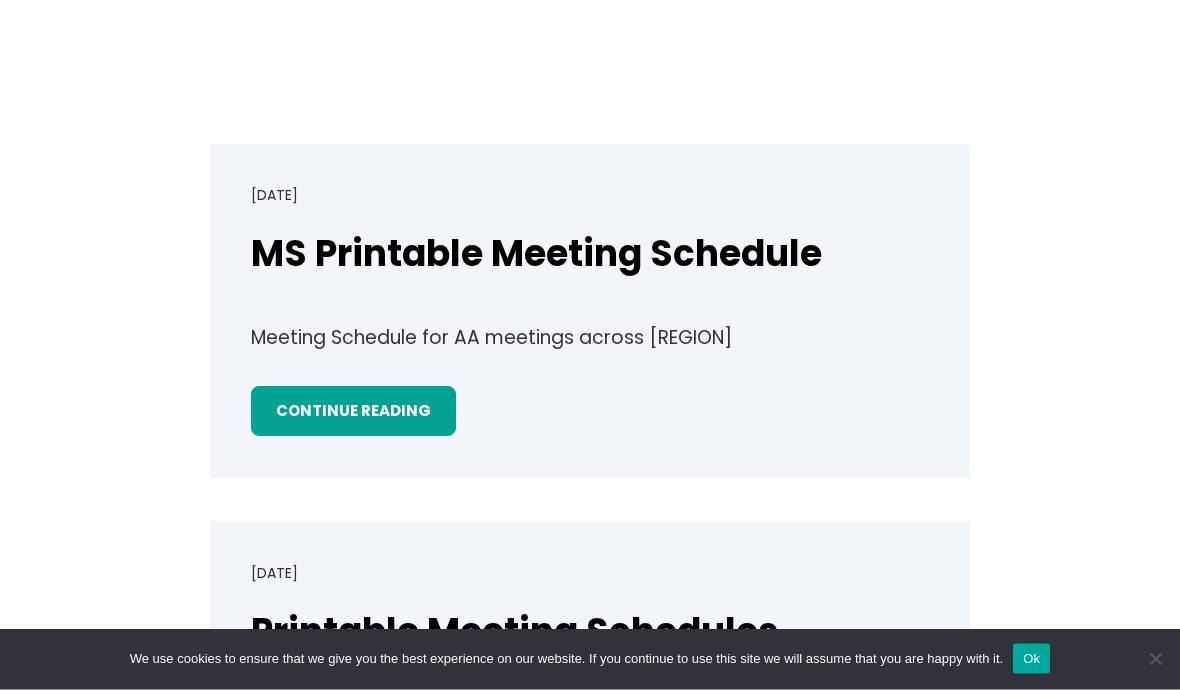 scroll, scrollTop: 1617, scrollLeft: 0, axis: vertical 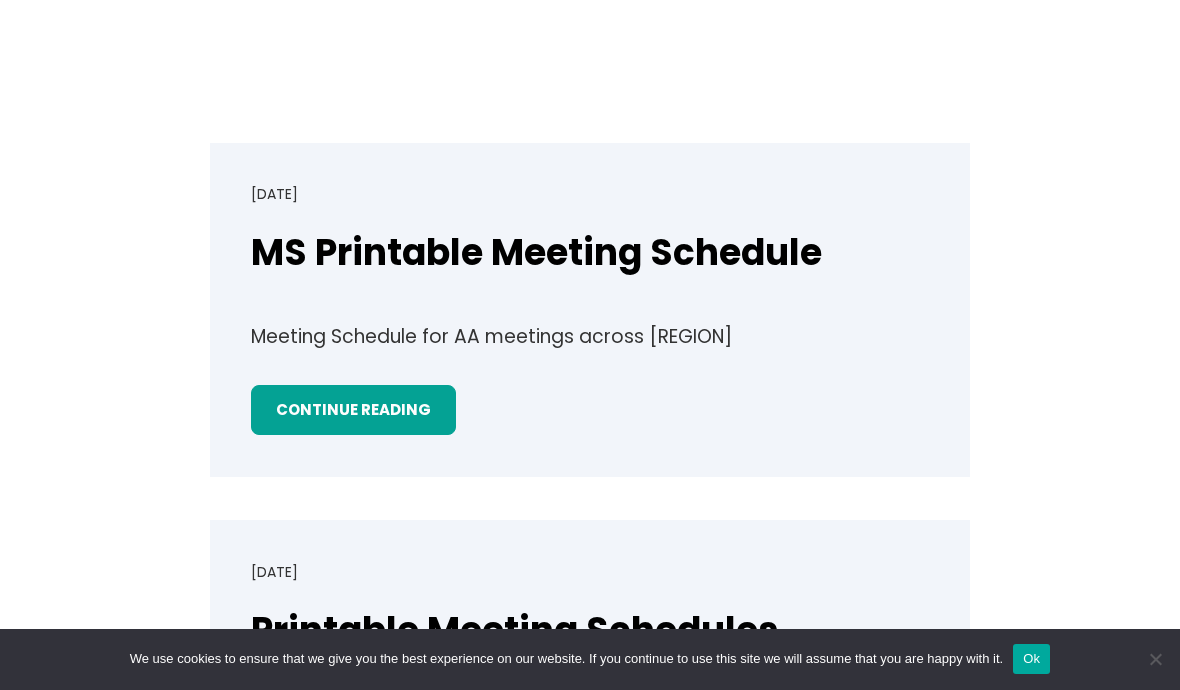 click on "Continue Reading" at bounding box center (353, 410) 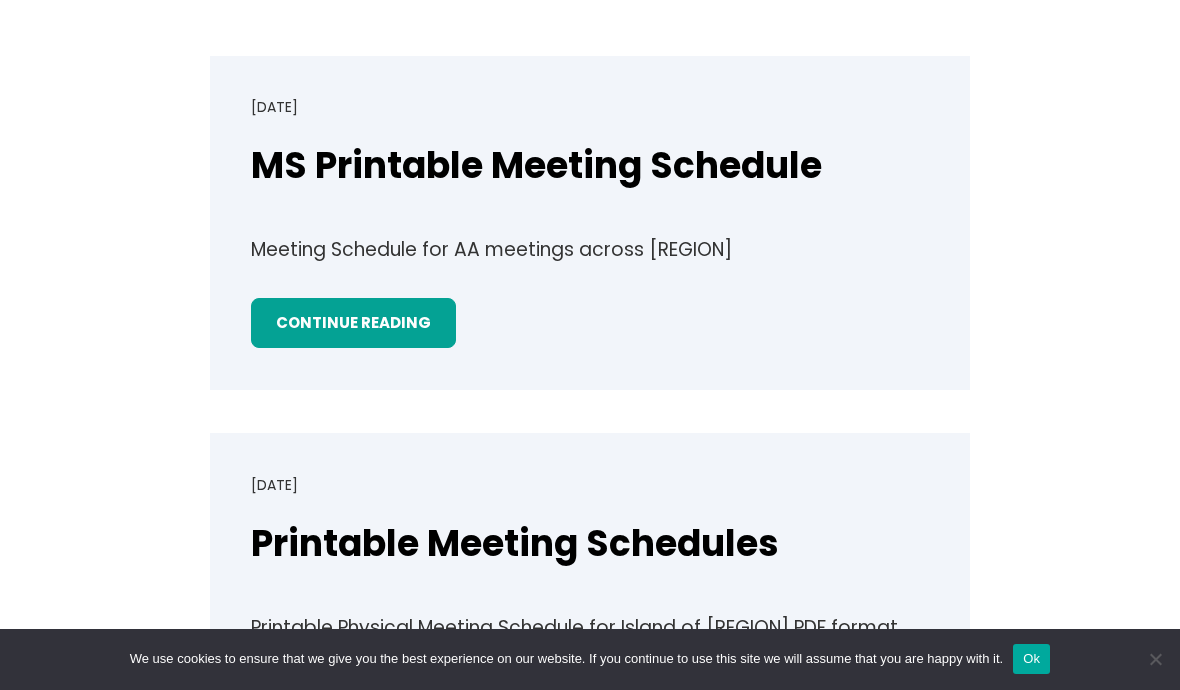 click on "Continue Reading" at bounding box center [353, 323] 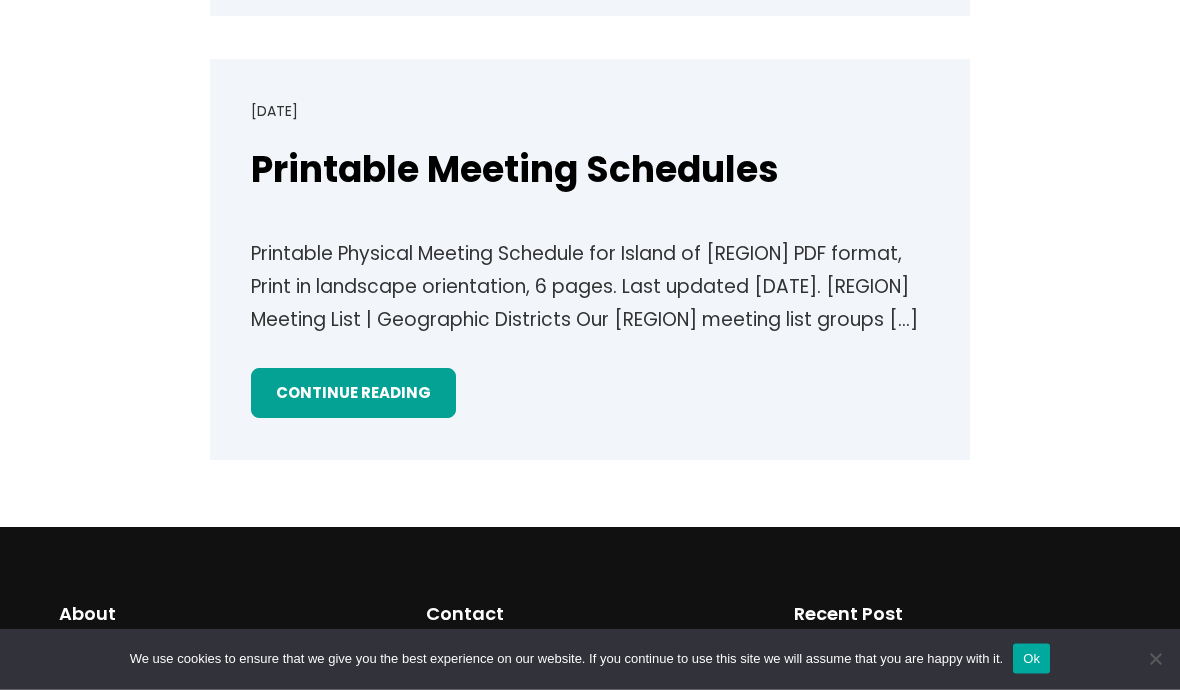 scroll, scrollTop: 2078, scrollLeft: 0, axis: vertical 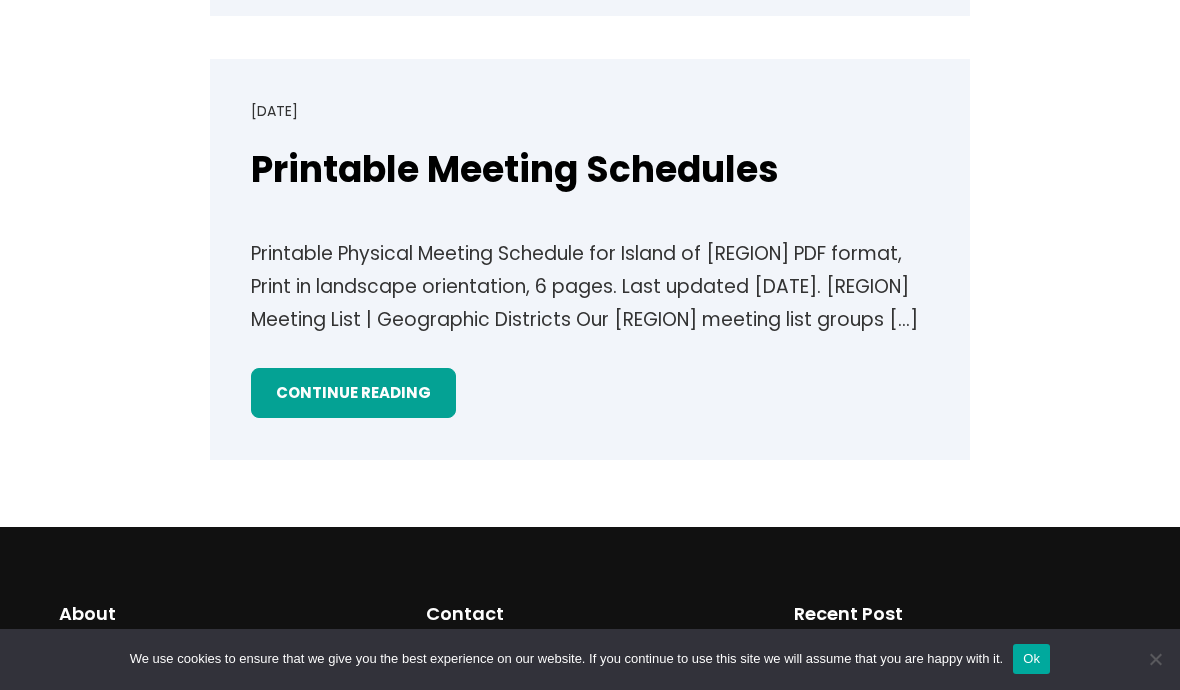click on "Continue Reading" at bounding box center [353, 393] 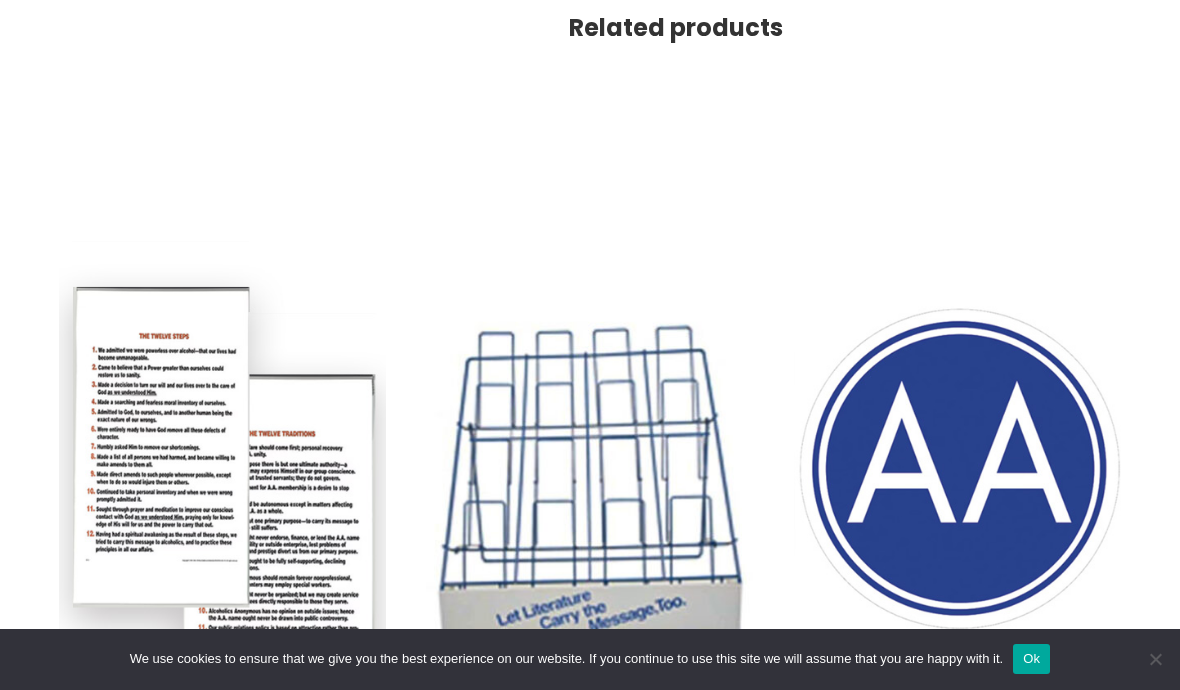 scroll, scrollTop: 1237, scrollLeft: 0, axis: vertical 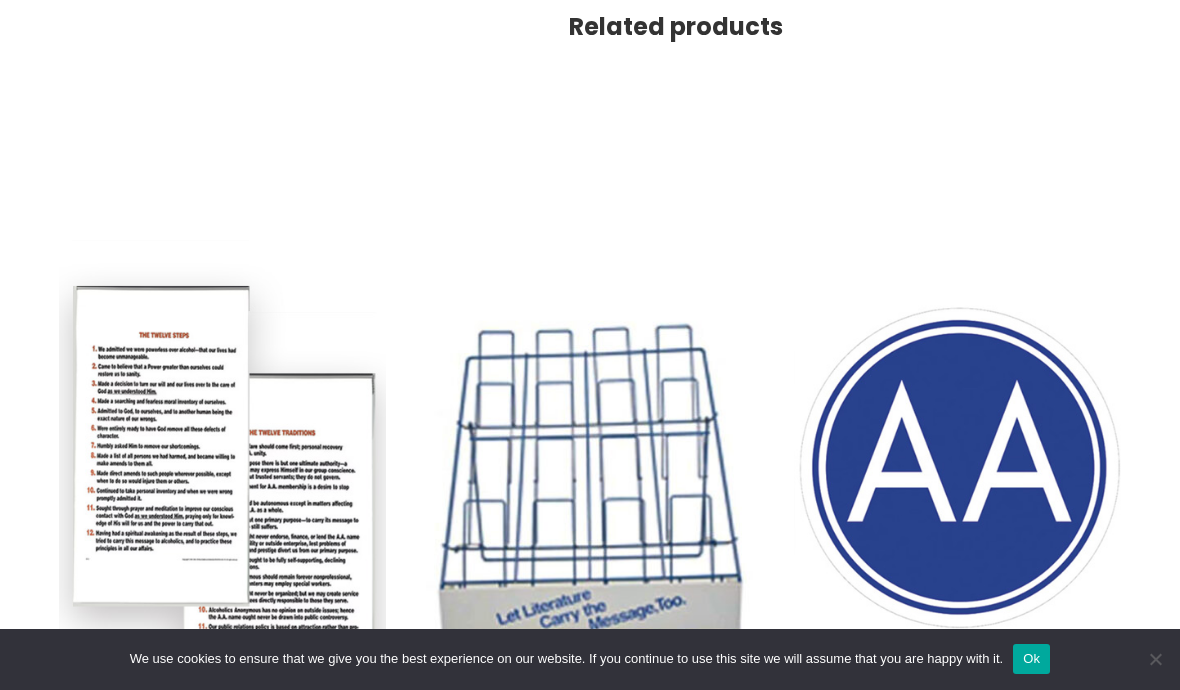 click at bounding box center [222, 485] 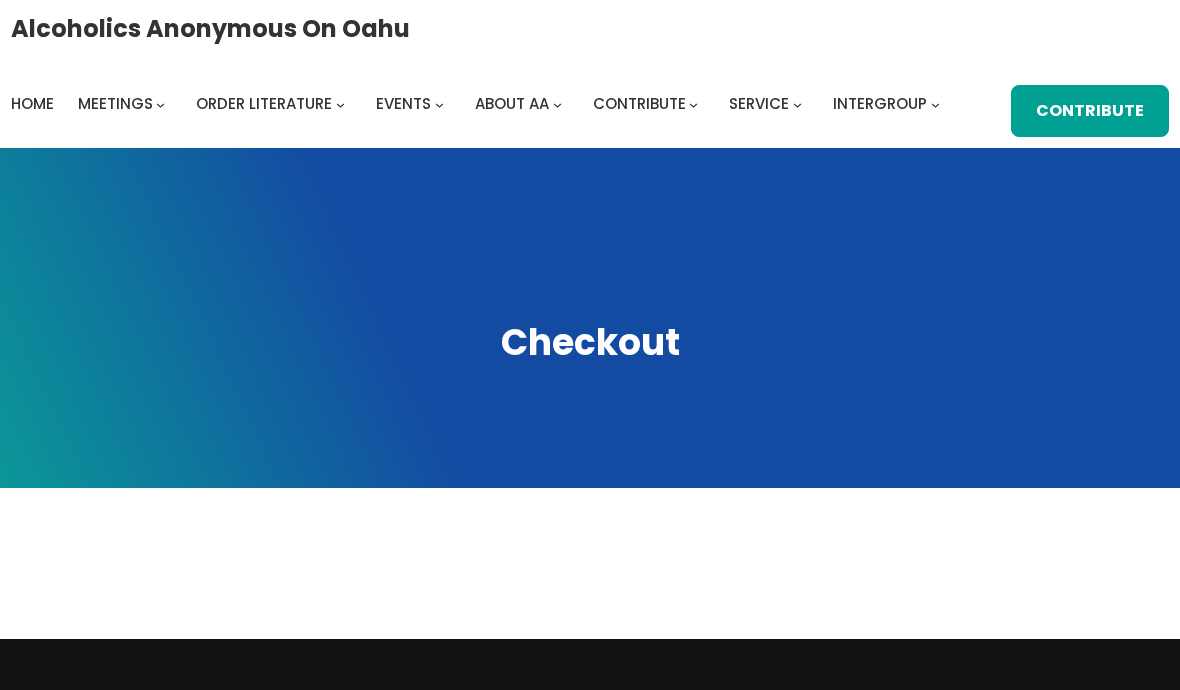 scroll, scrollTop: 0, scrollLeft: 0, axis: both 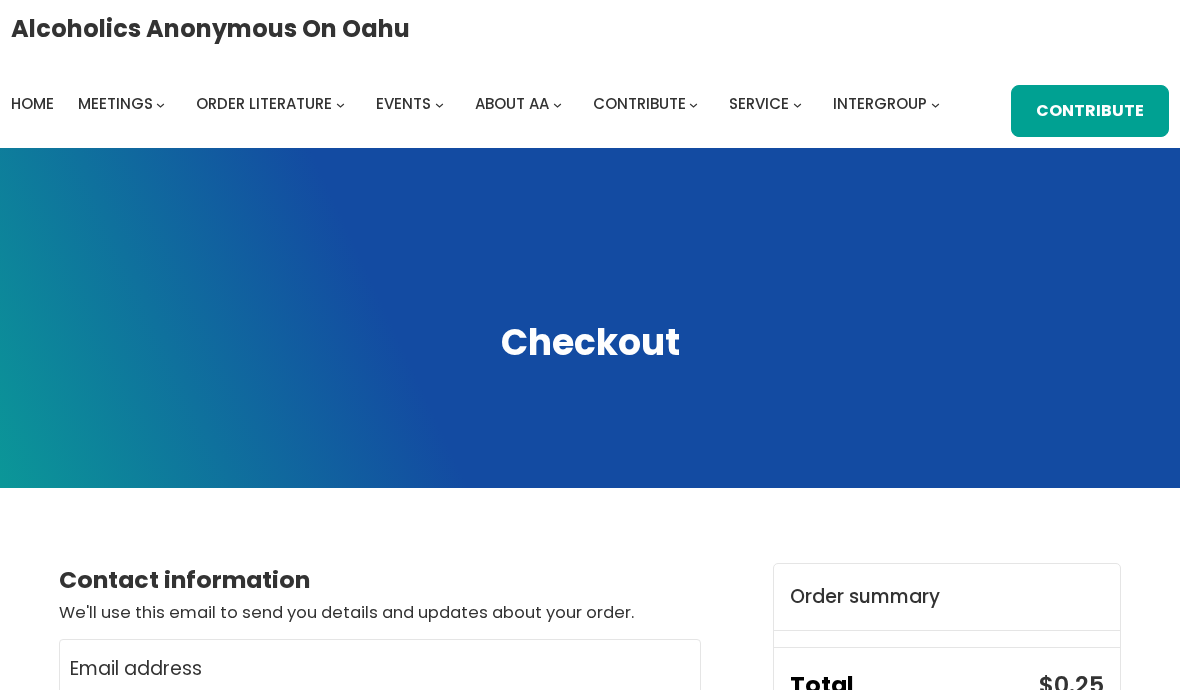 type on "**********" 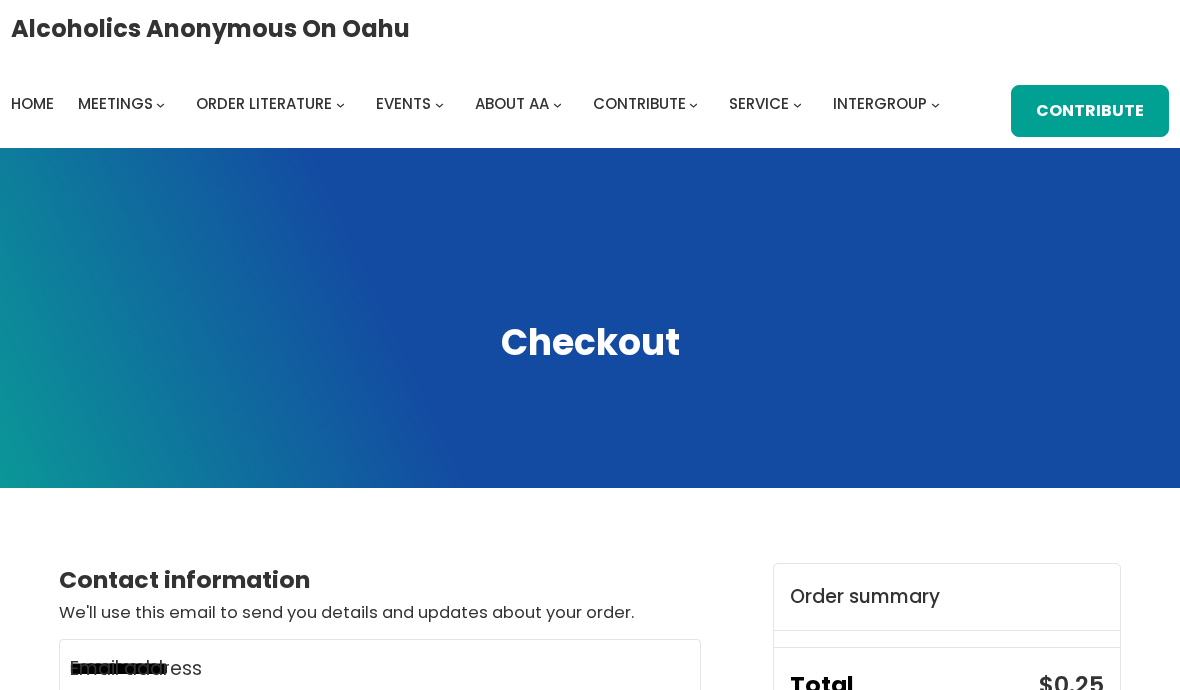 select on "**" 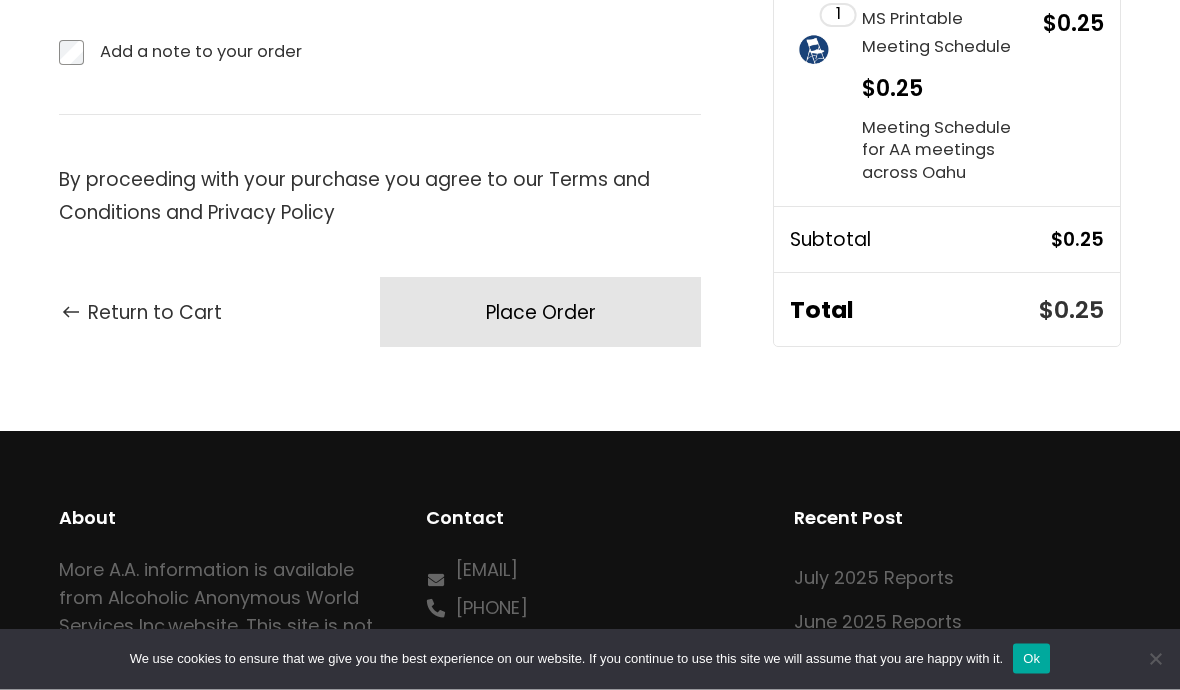 scroll, scrollTop: 1652, scrollLeft: 0, axis: vertical 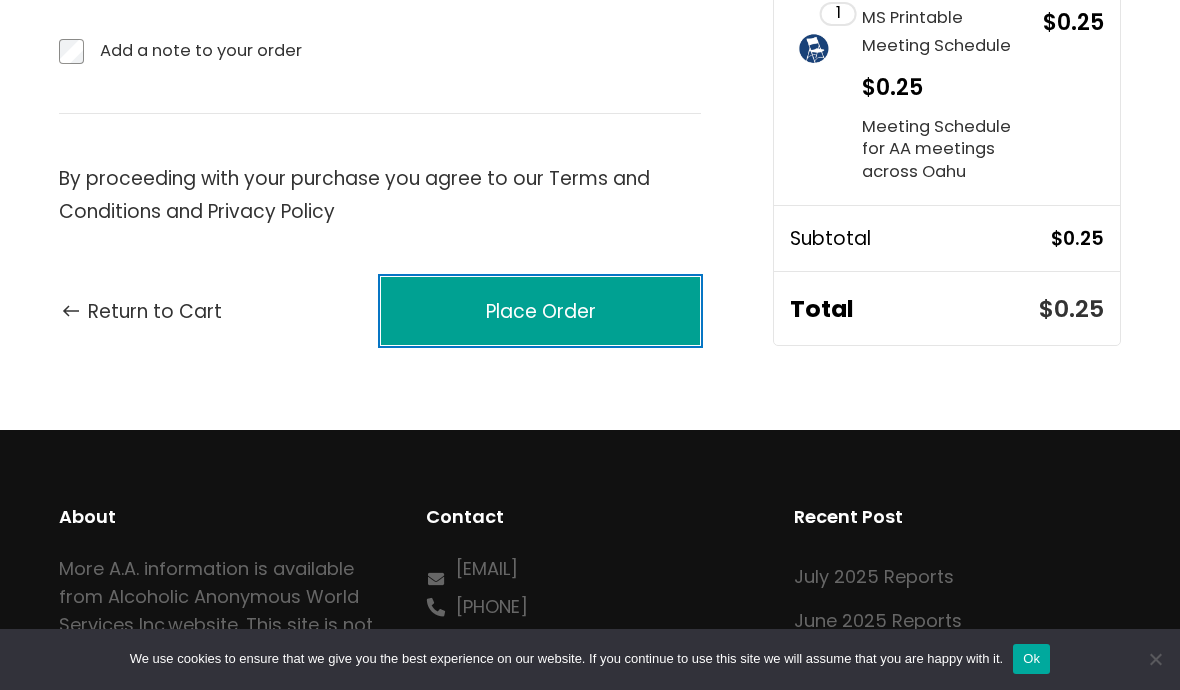 click on "Place Order" at bounding box center (540, 311) 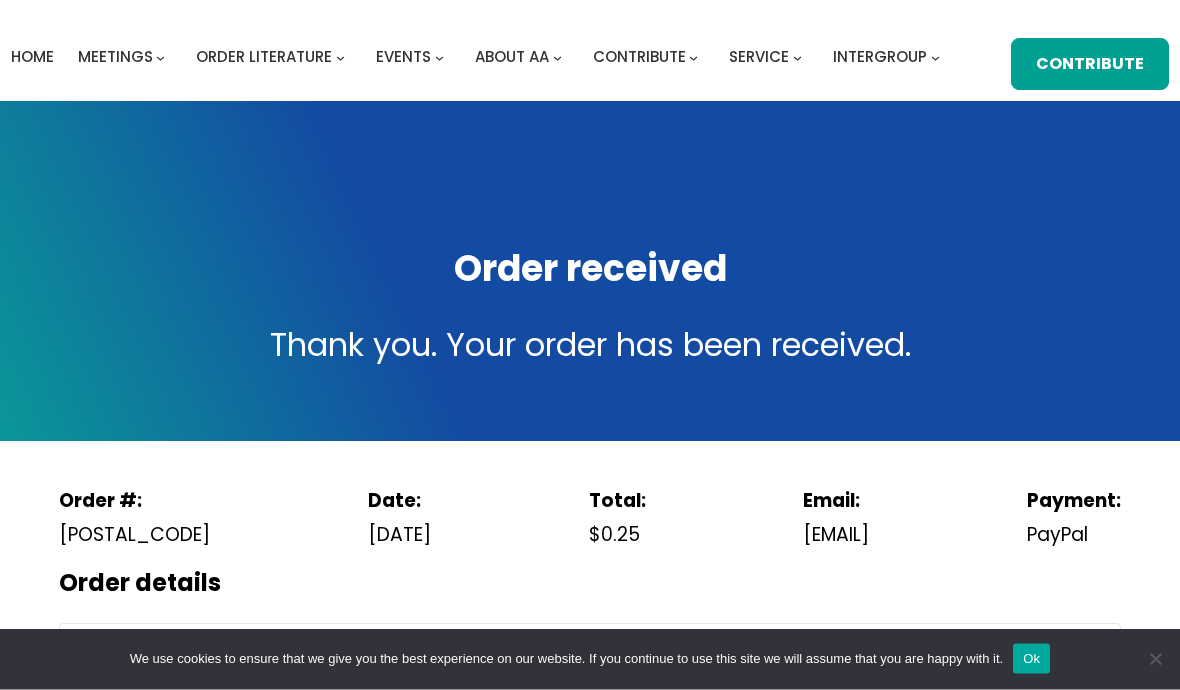 scroll, scrollTop: 47, scrollLeft: 0, axis: vertical 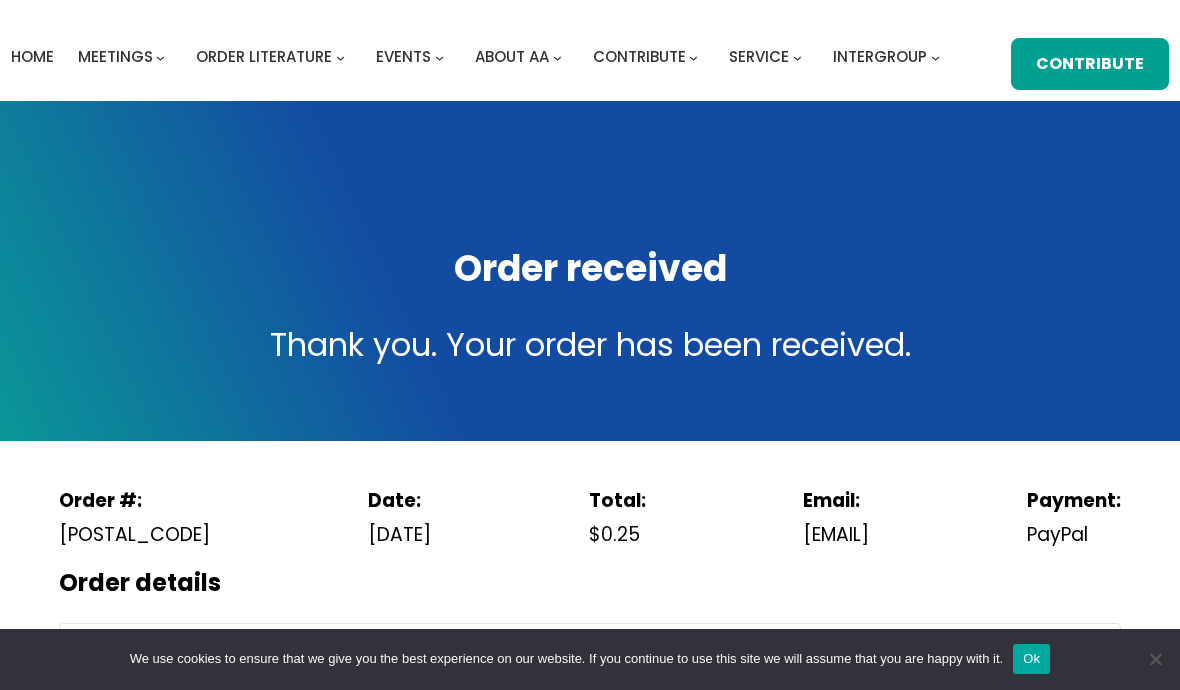 click on "Product" at bounding box center [487, 656] 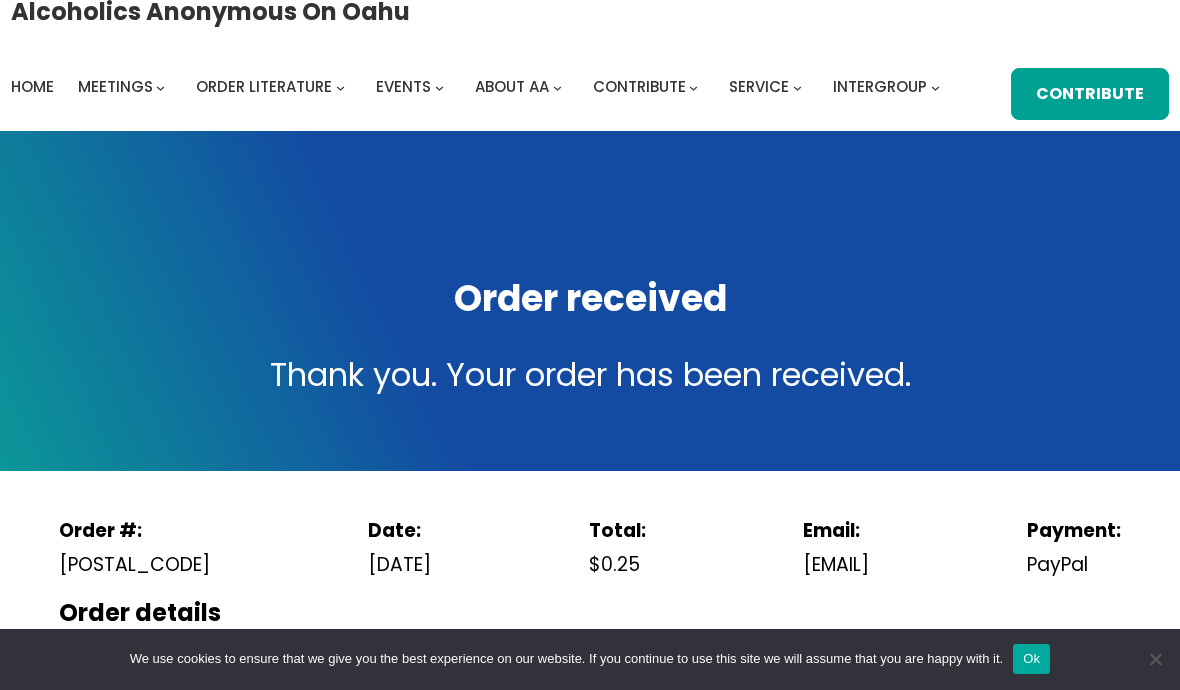 scroll, scrollTop: 0, scrollLeft: 0, axis: both 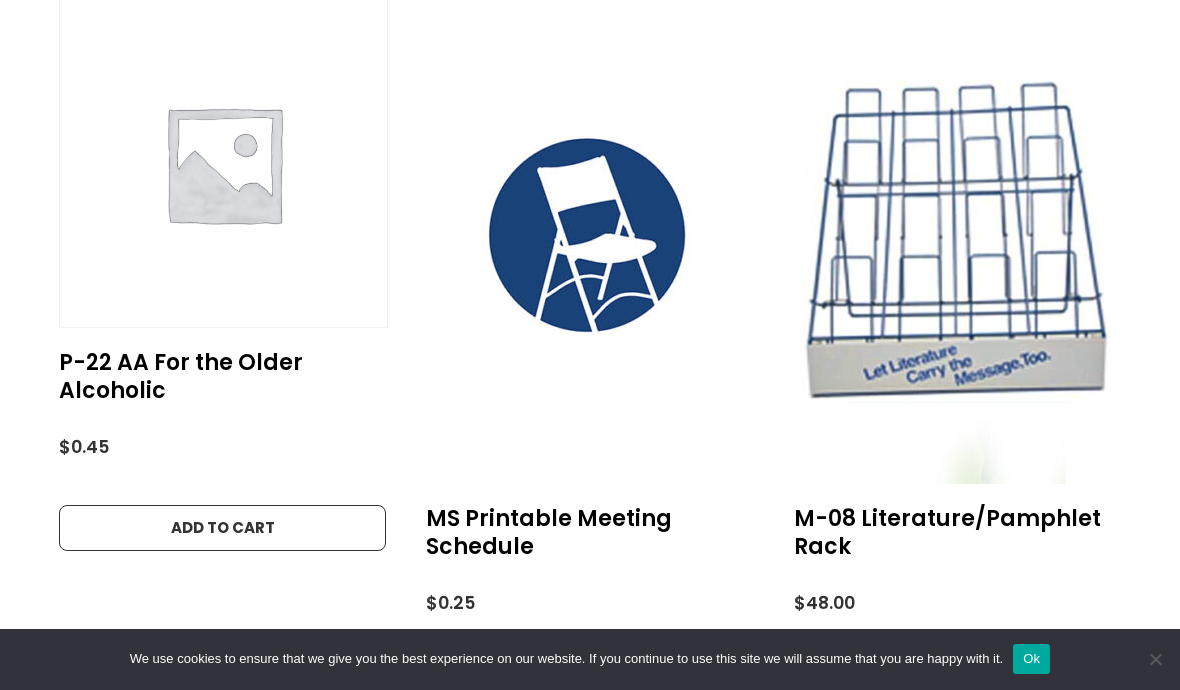 click on "Add to cart" at bounding box center [589, 684] 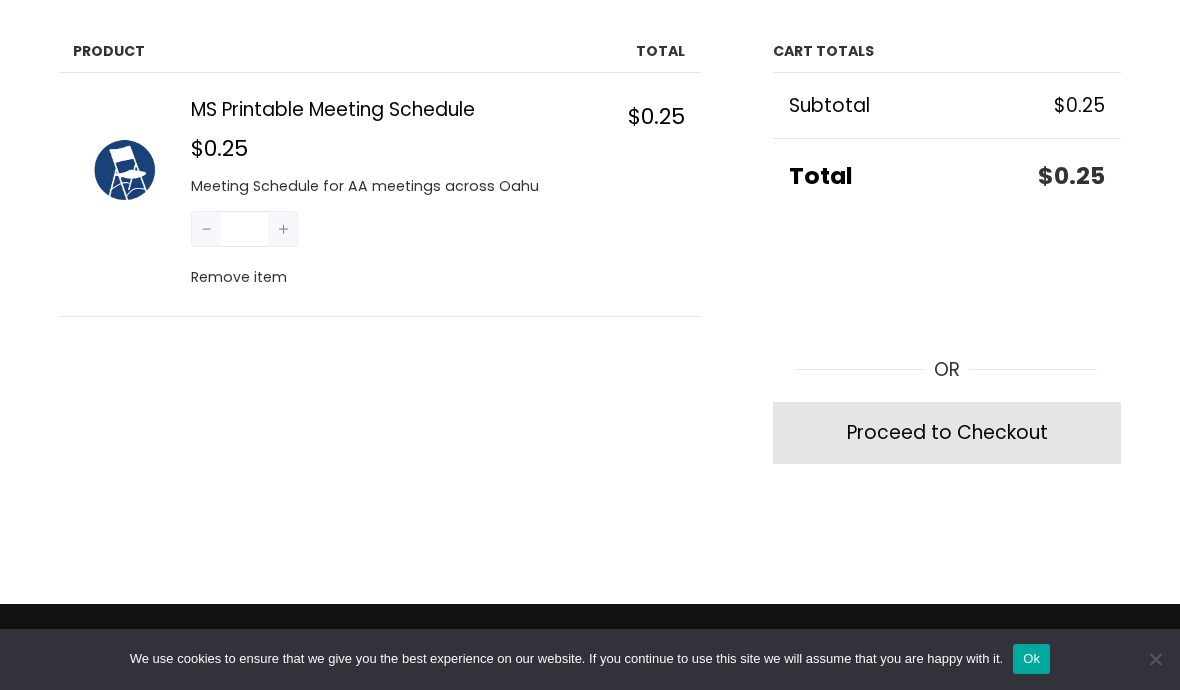 click on "Proceed to Checkout" at bounding box center [947, 432] 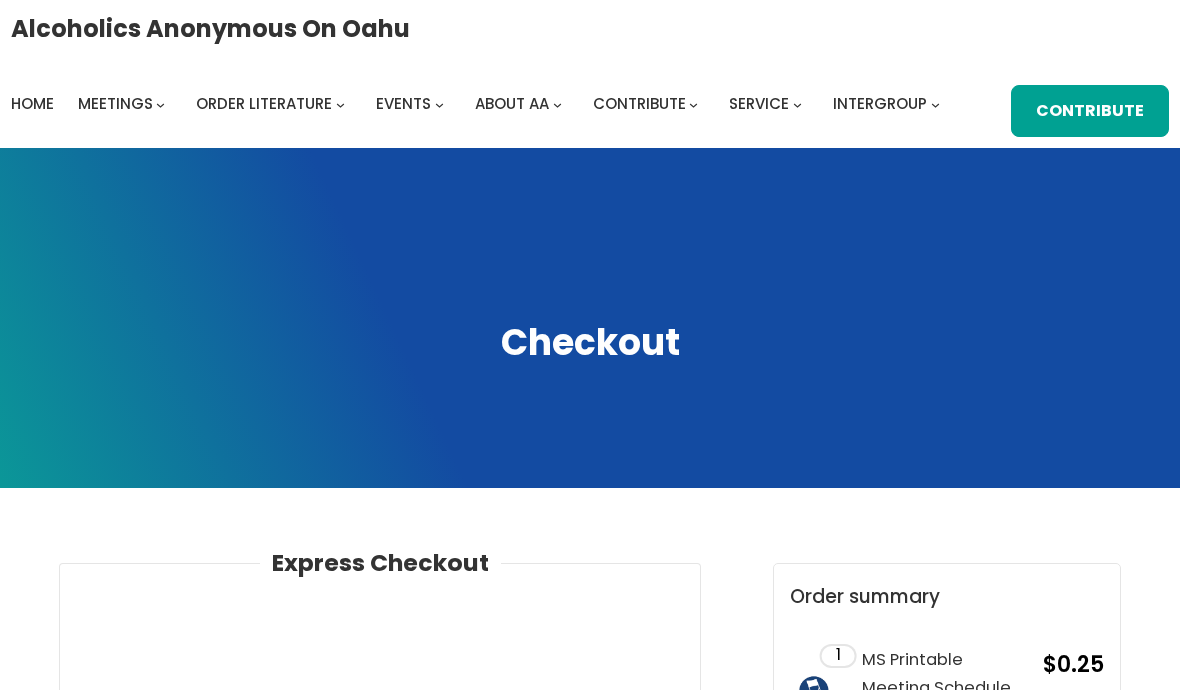 select on "**" 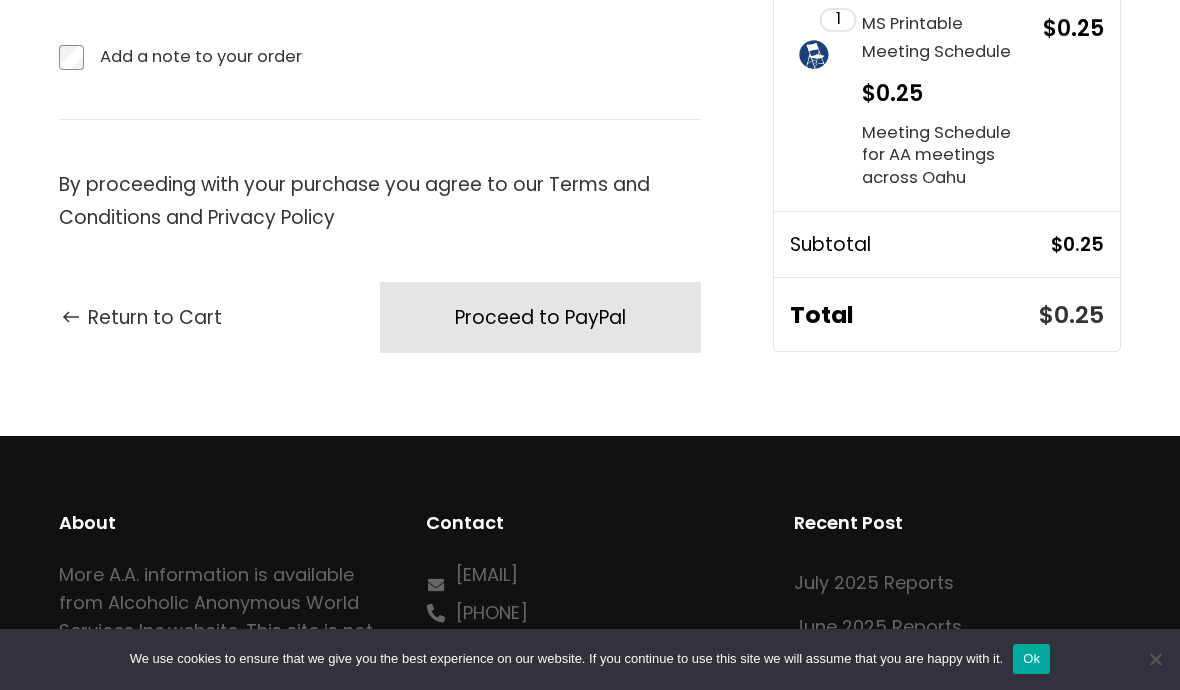 scroll, scrollTop: 1886, scrollLeft: 0, axis: vertical 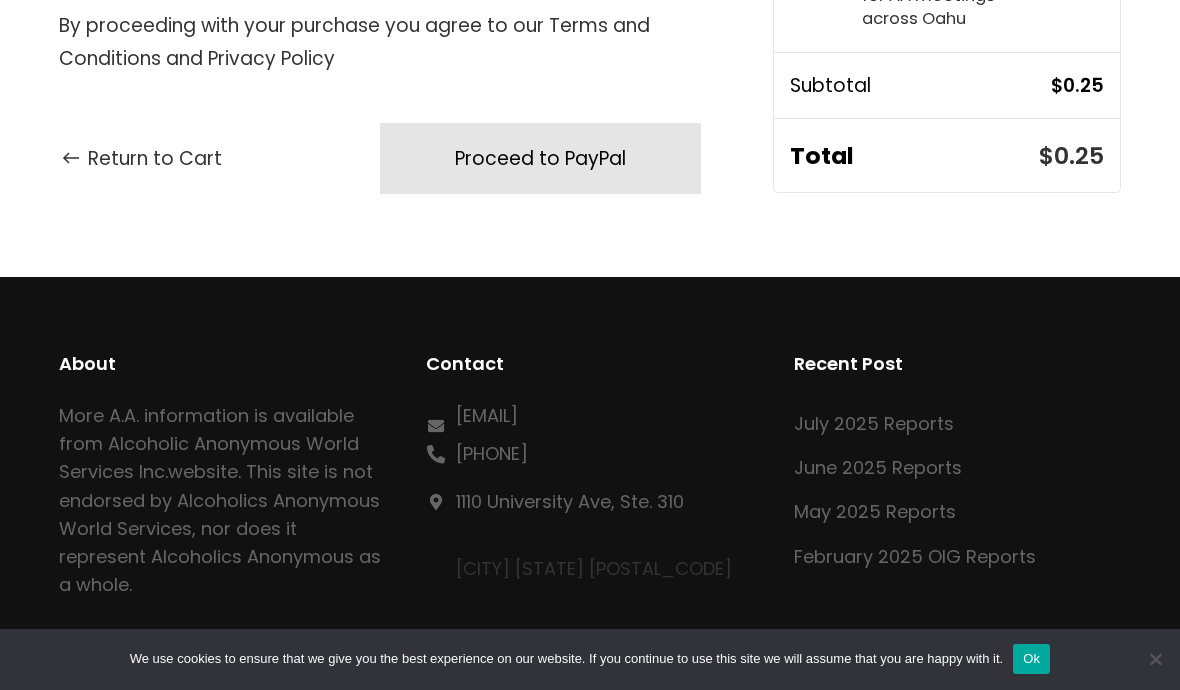 click on "Return to Cart" at bounding box center [140, 158] 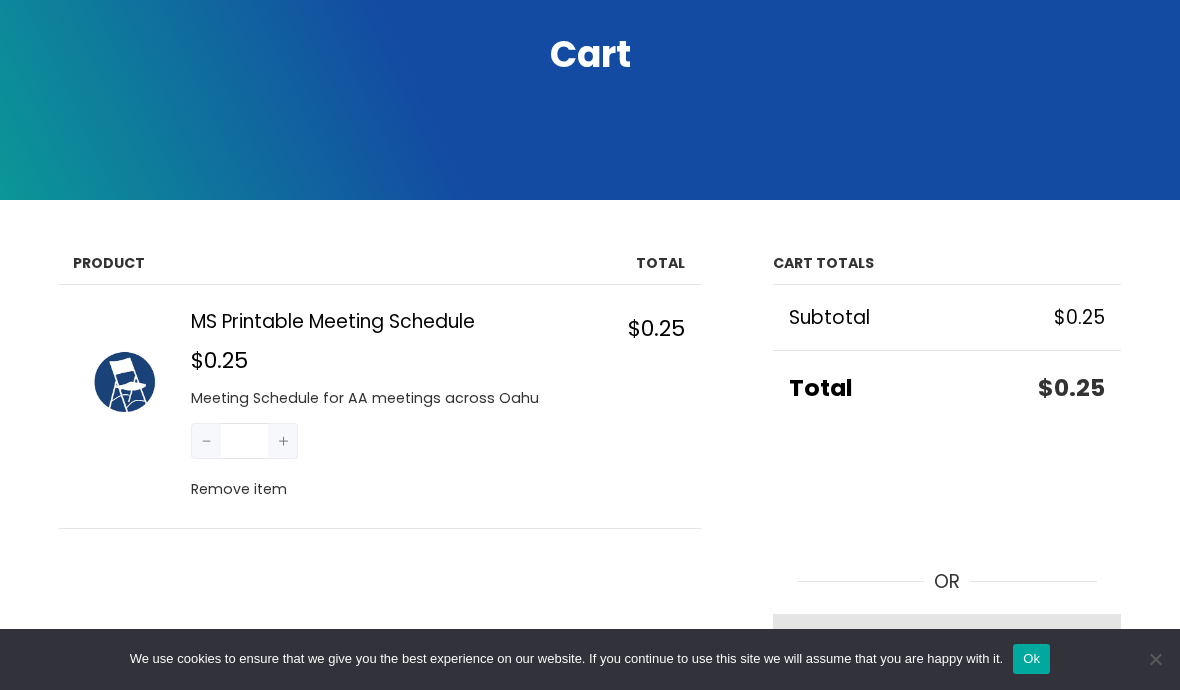 scroll, scrollTop: 0, scrollLeft: 0, axis: both 